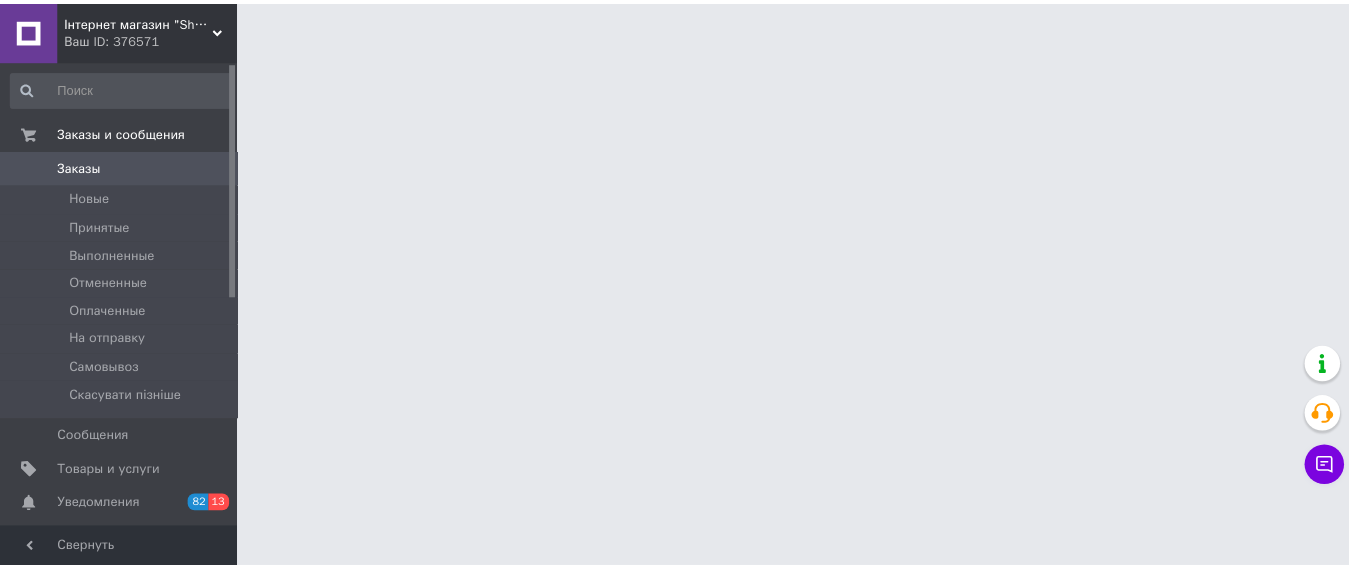 scroll, scrollTop: 0, scrollLeft: 0, axis: both 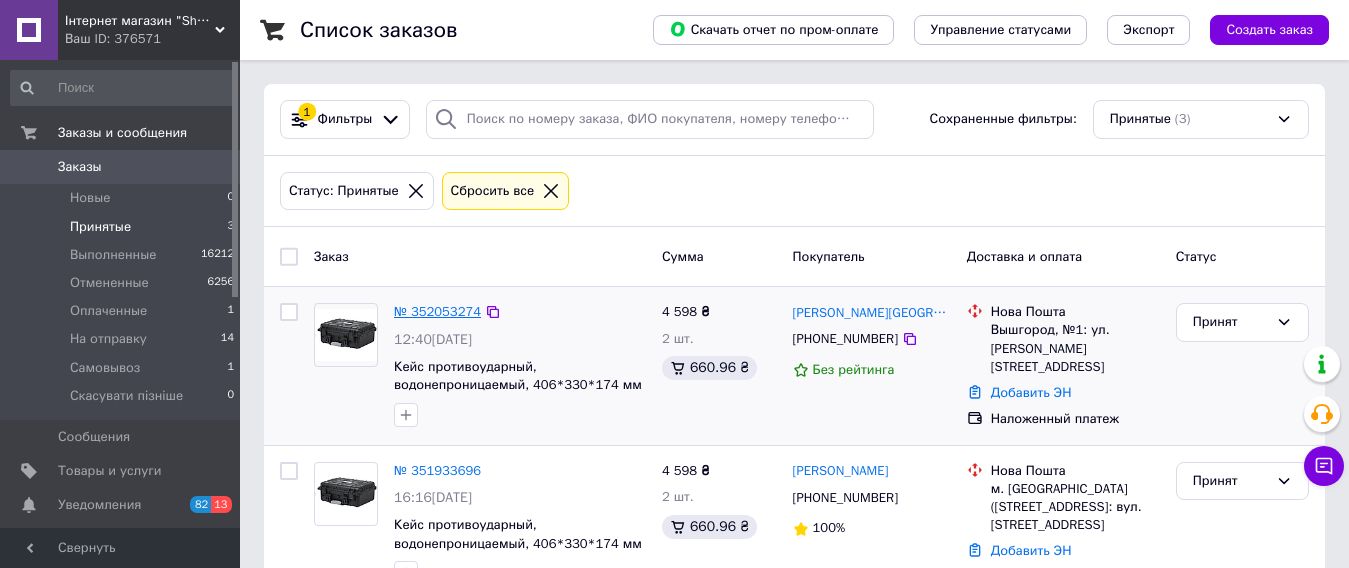 click on "№ 352053274" at bounding box center (437, 311) 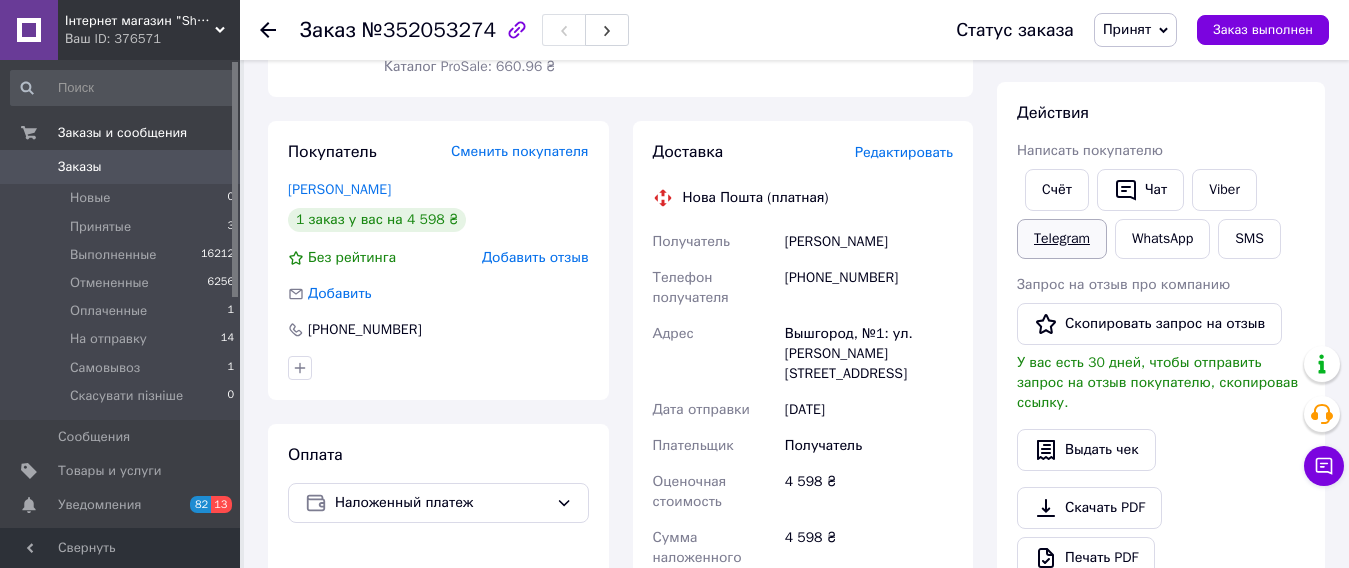 scroll, scrollTop: 200, scrollLeft: 0, axis: vertical 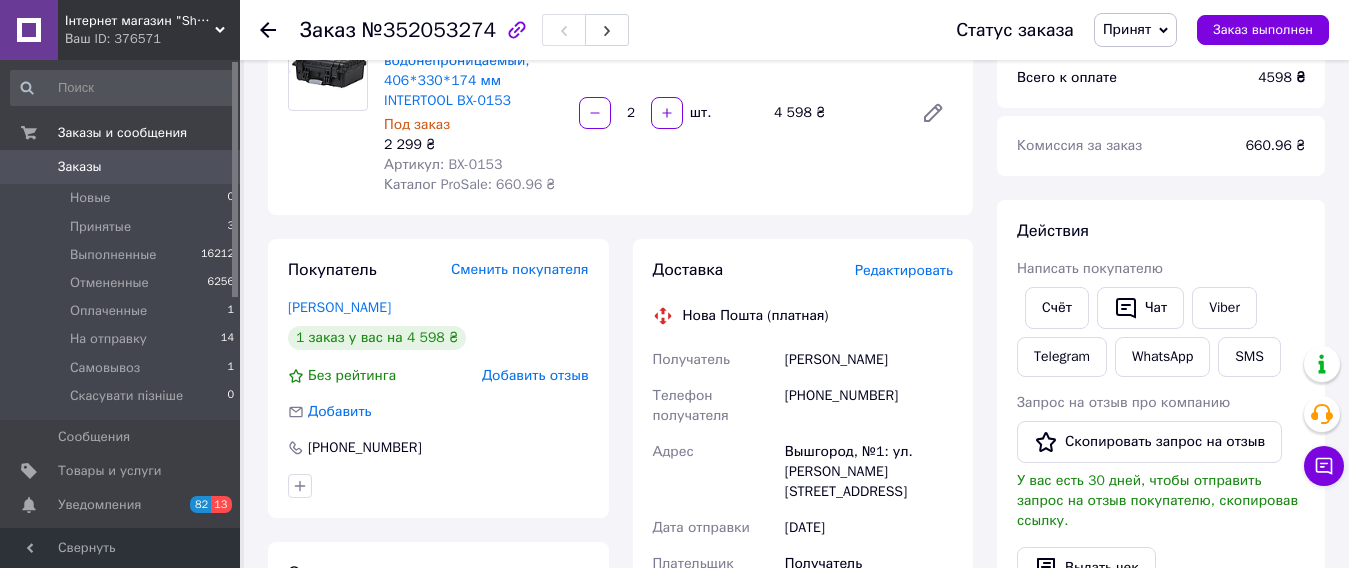click on "Принят" at bounding box center [1135, 30] 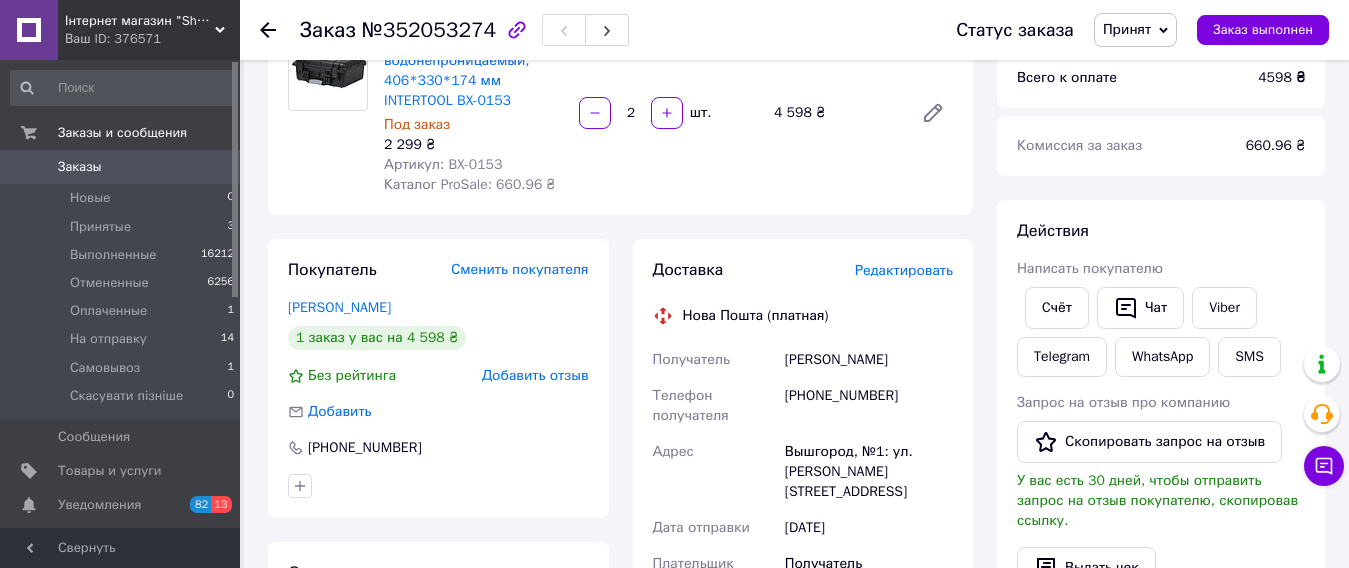 click on "Товары в заказе (1) Добавить товар Кейс противоударный, водонепроницаемый, 406*330*174 мм INTERTOOL BX-0153 Под заказ 2 299 ₴ Артикул: BX-0153 Каталог ProSale: 660.96 ₴  2   шт. 4 598 ₴" at bounding box center (620, 93) 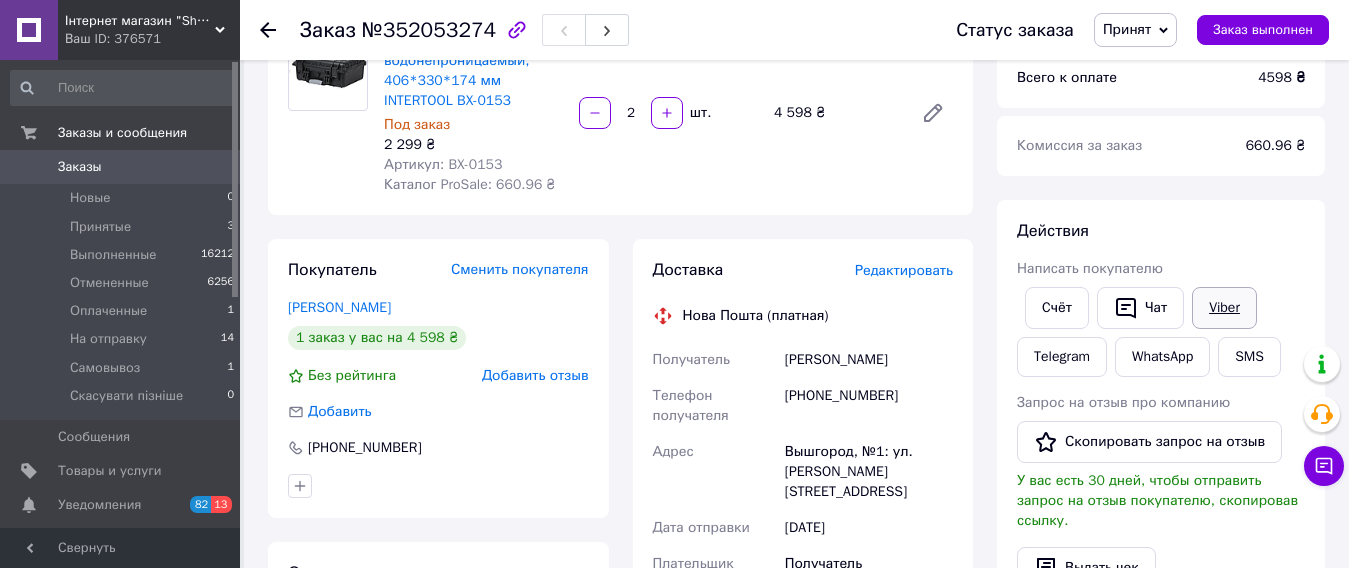 click on "Viber" at bounding box center [1224, 308] 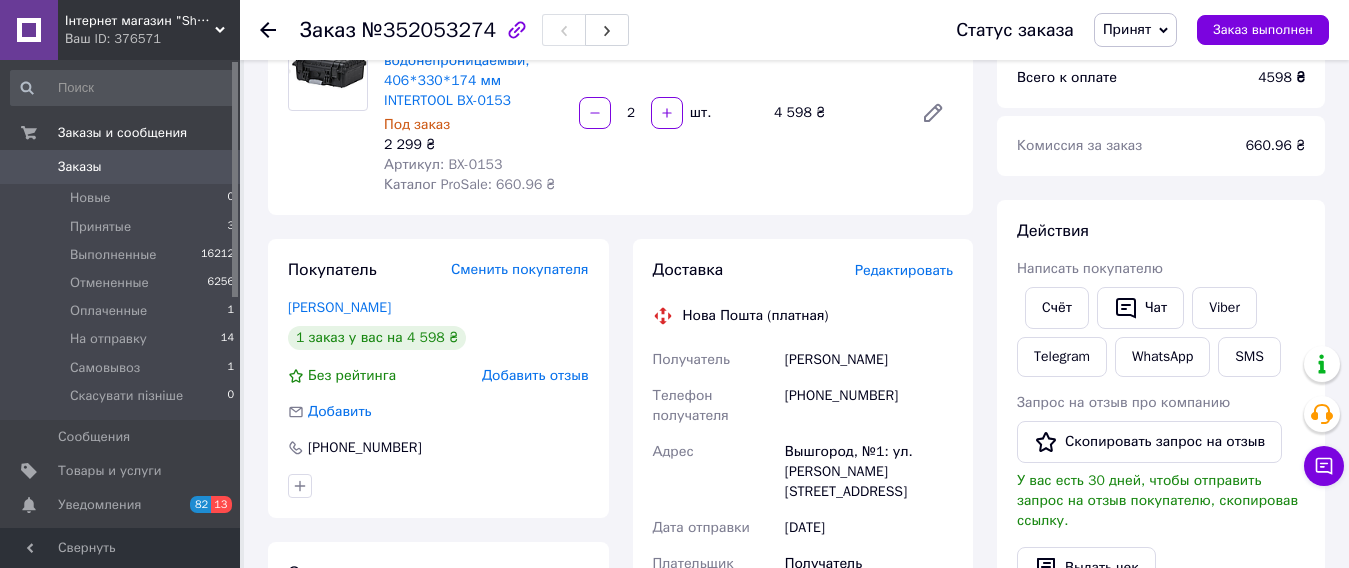 click on "Ваш ID: 376571" at bounding box center (152, 39) 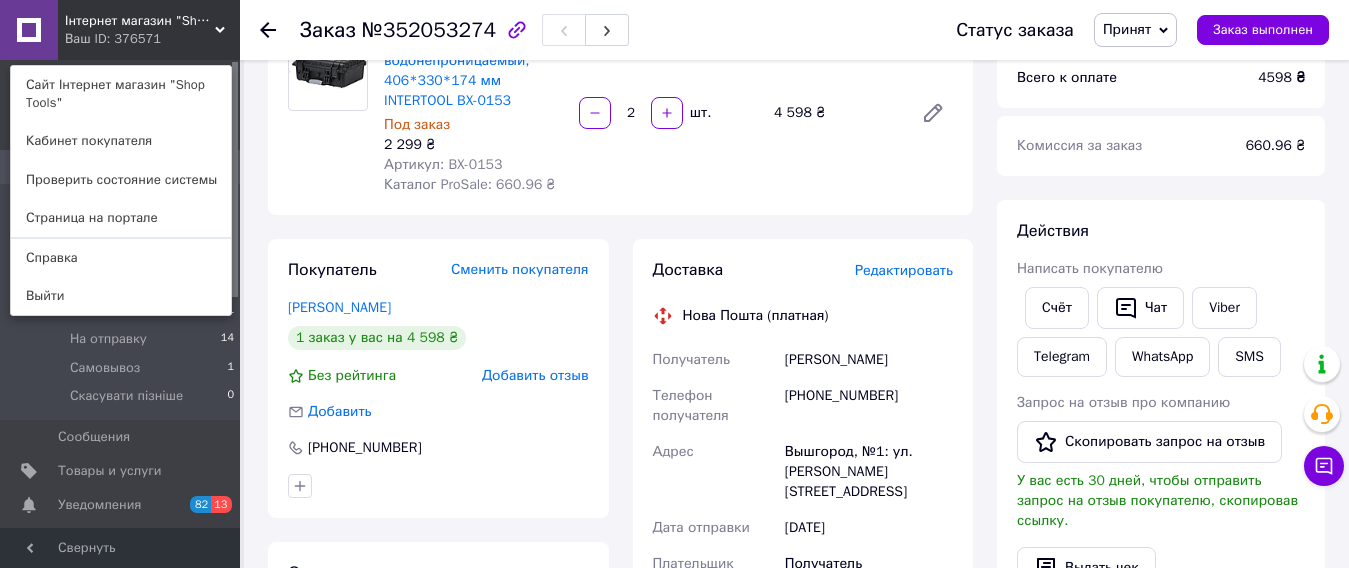 click on "Сайт Інтернет магазин  "Shop Tools"" at bounding box center (121, 94) 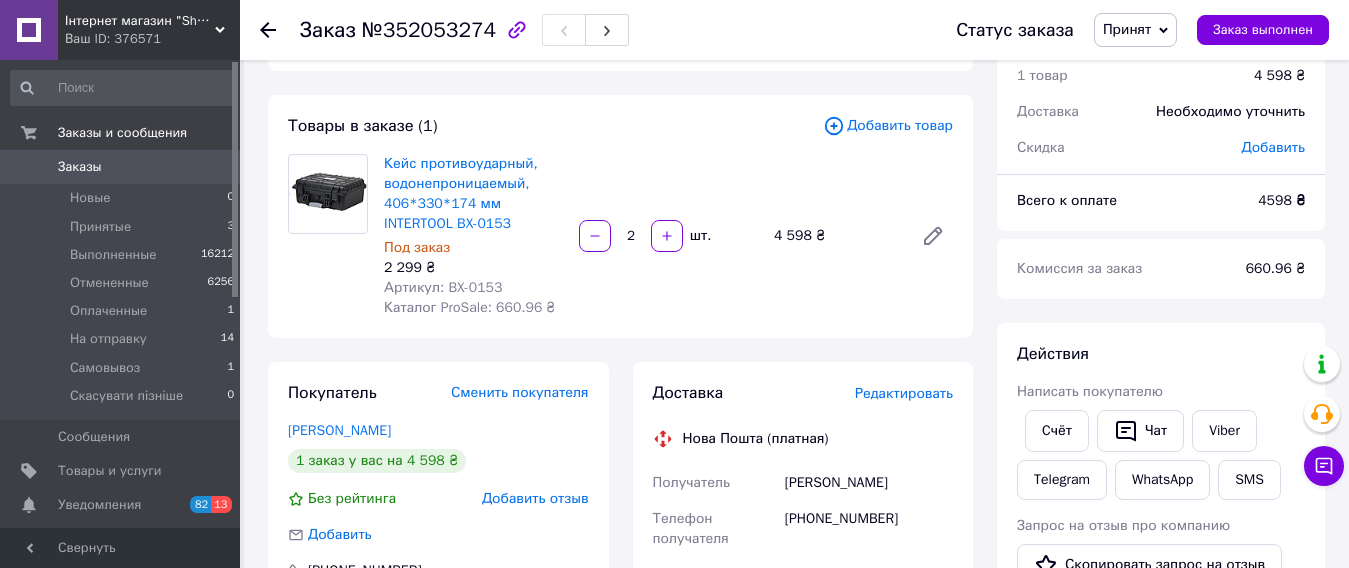 scroll, scrollTop: 35, scrollLeft: 0, axis: vertical 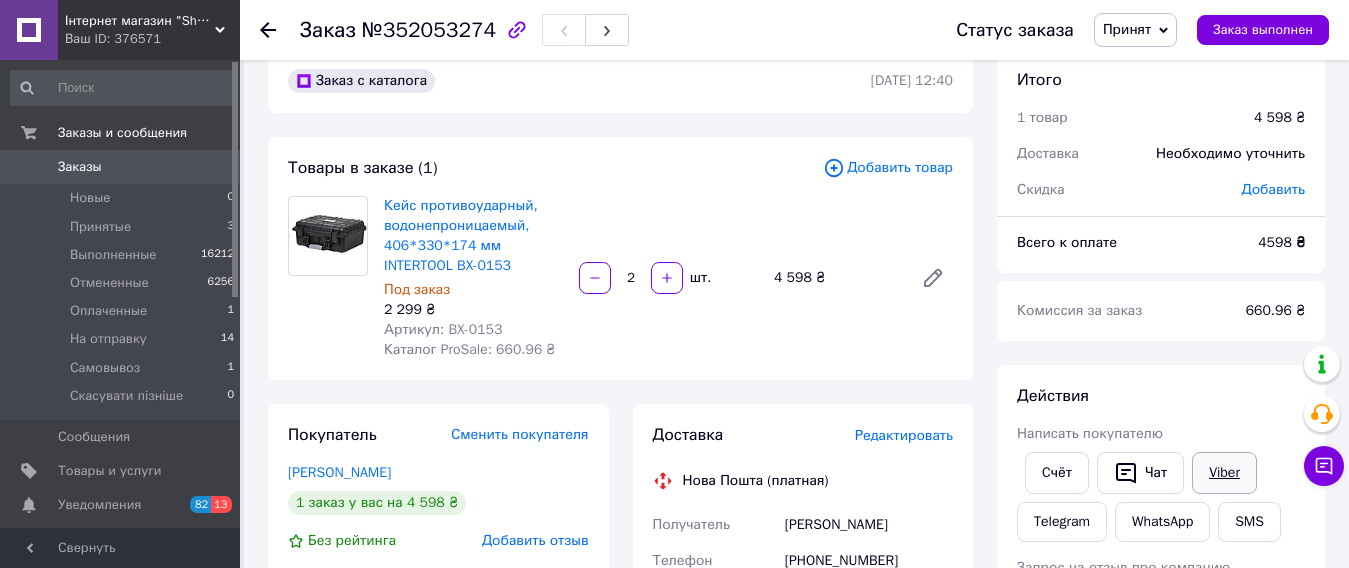 click on "Viber" at bounding box center [1224, 473] 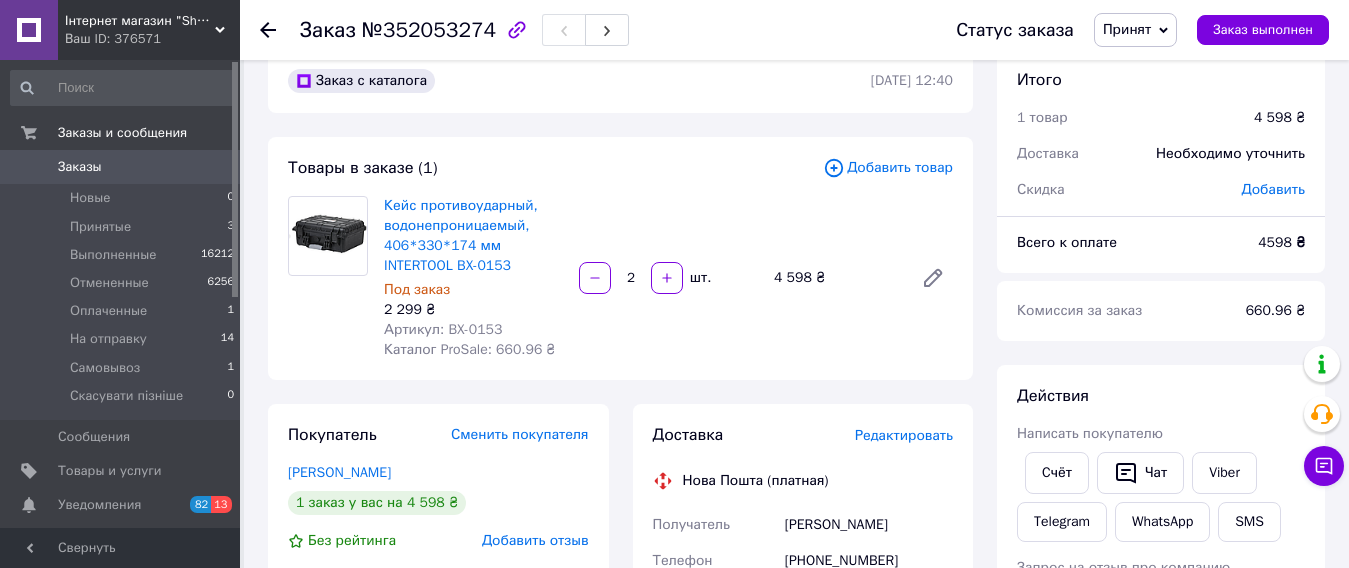 click 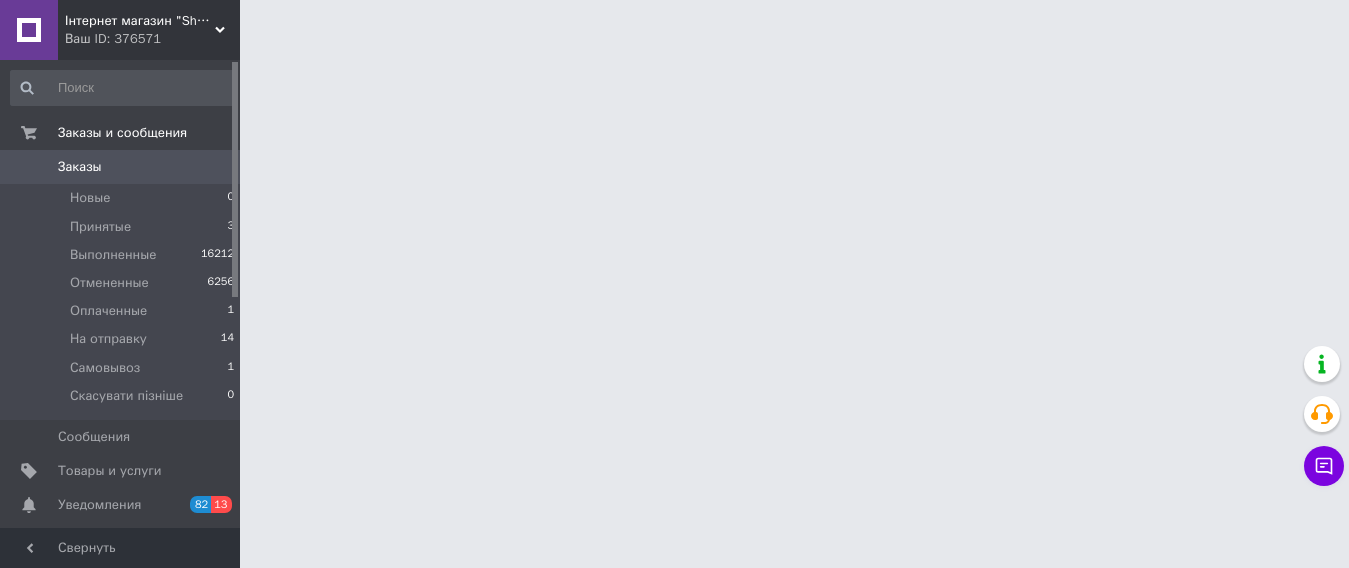 scroll, scrollTop: 0, scrollLeft: 0, axis: both 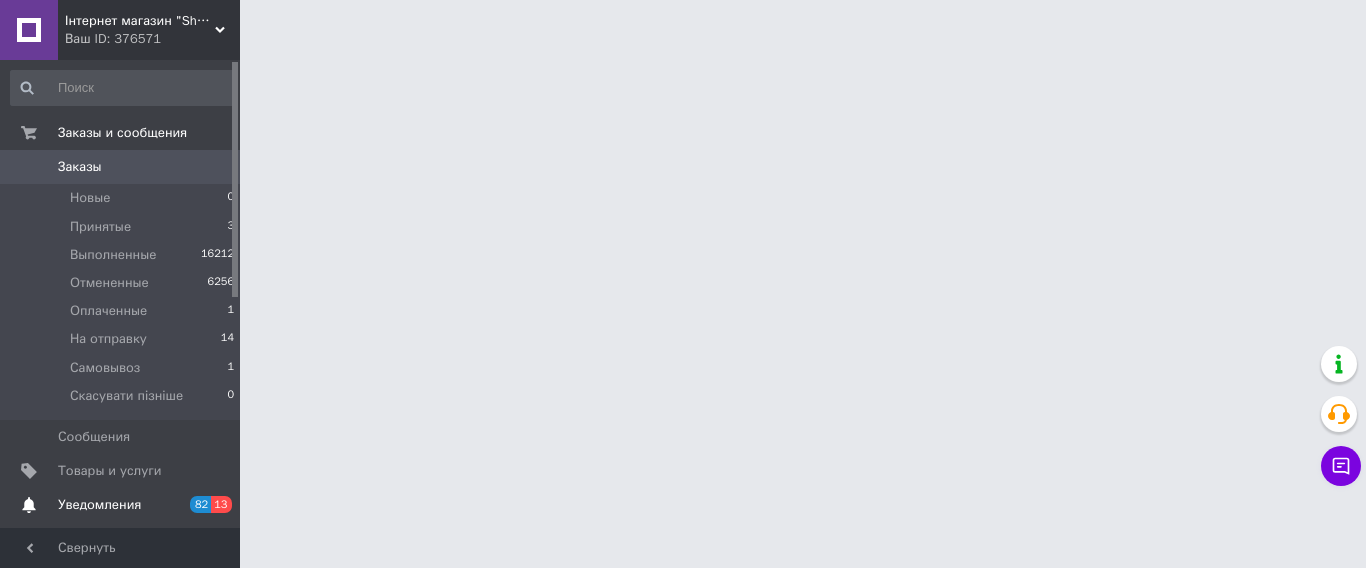 click on "Уведомления" at bounding box center [99, 505] 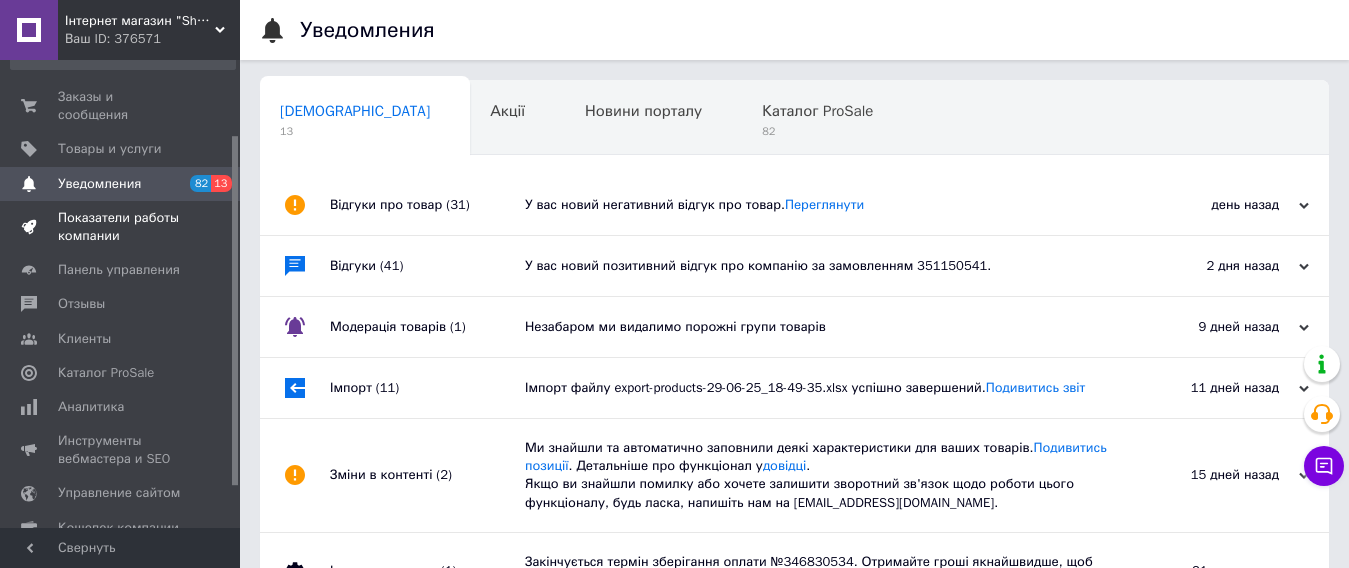 scroll, scrollTop: 0, scrollLeft: 0, axis: both 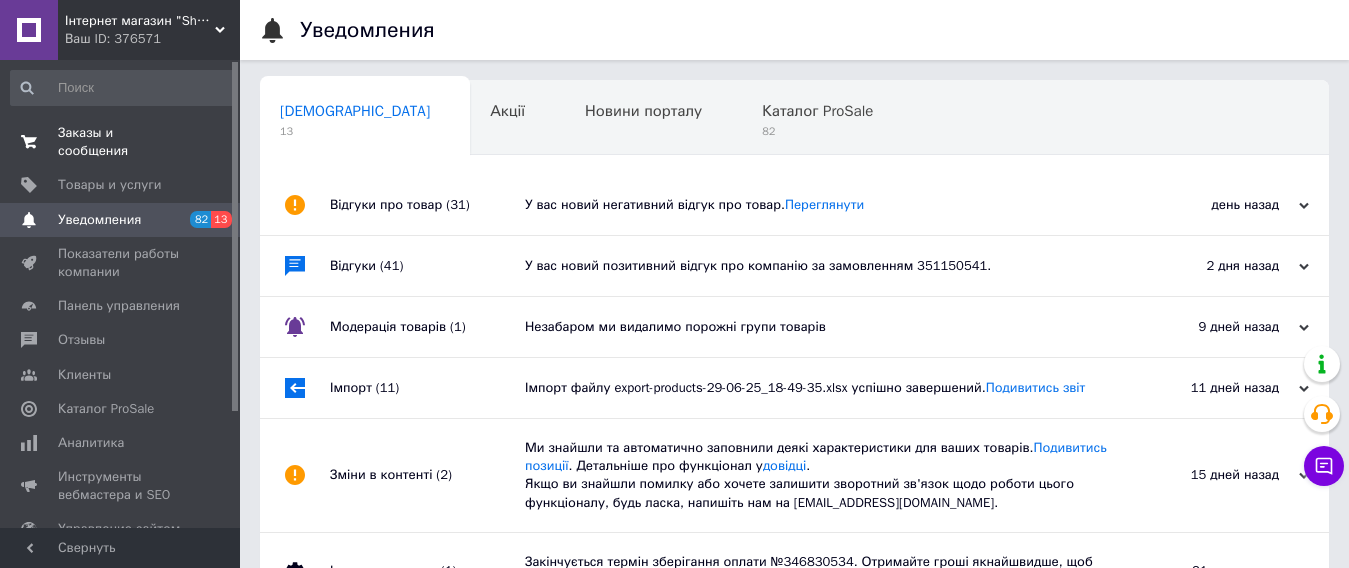 click on "Заказы и сообщения" at bounding box center (121, 142) 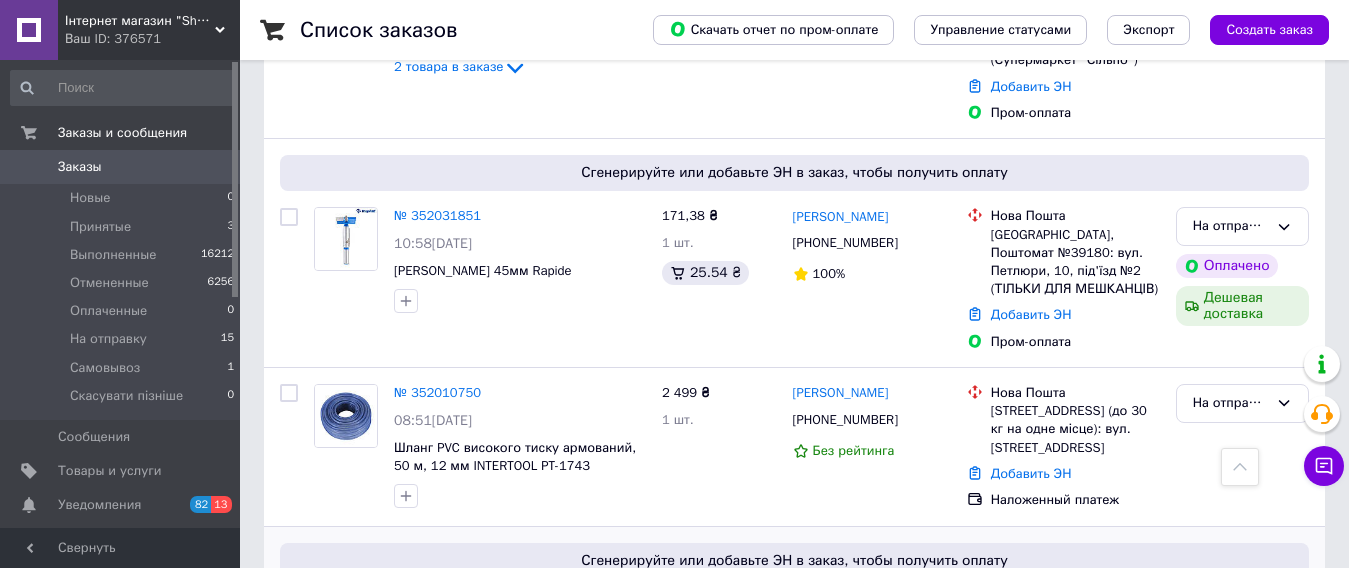 scroll, scrollTop: 599, scrollLeft: 0, axis: vertical 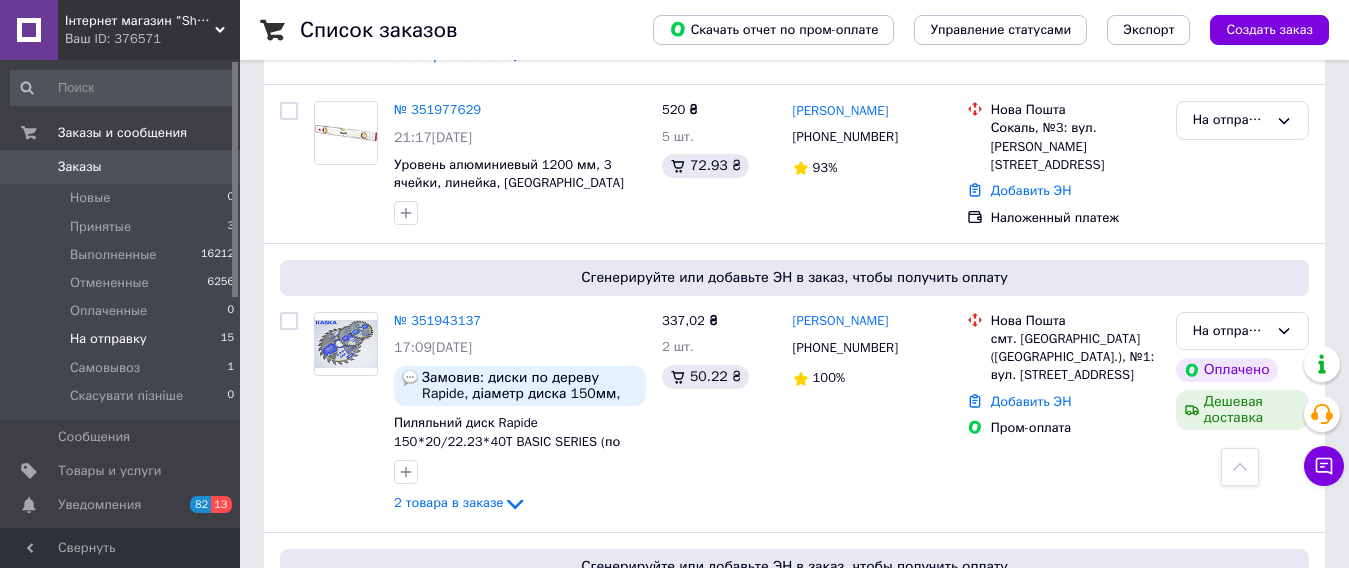 click on "На отправку 15" at bounding box center (123, 339) 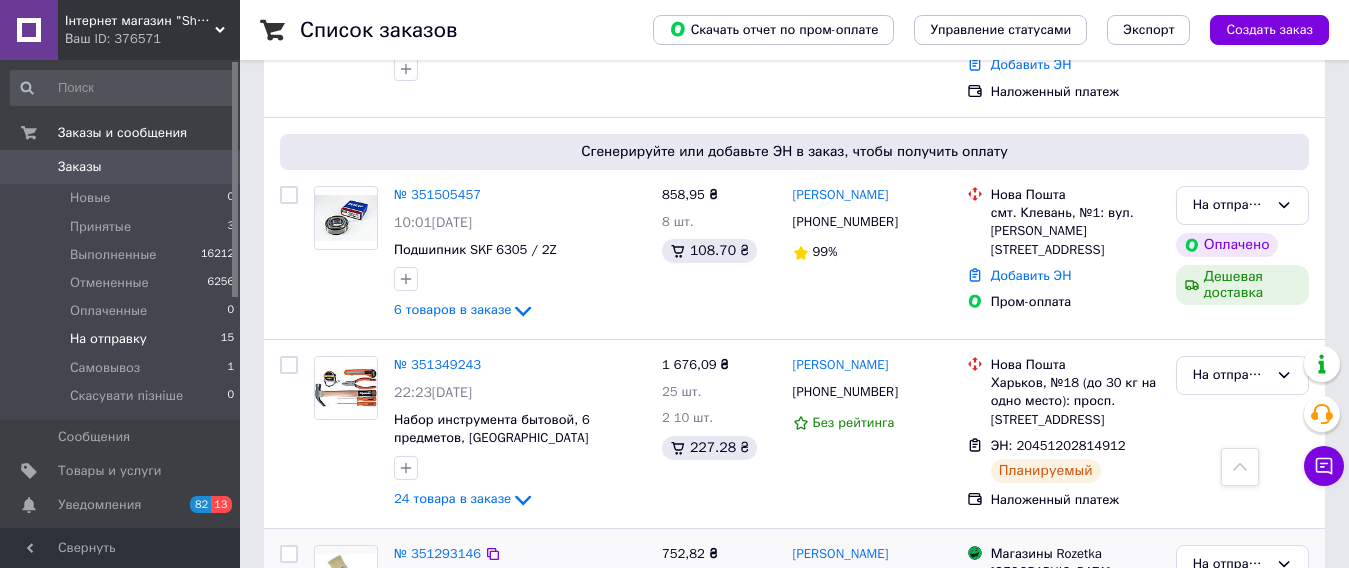 scroll, scrollTop: 2450, scrollLeft: 0, axis: vertical 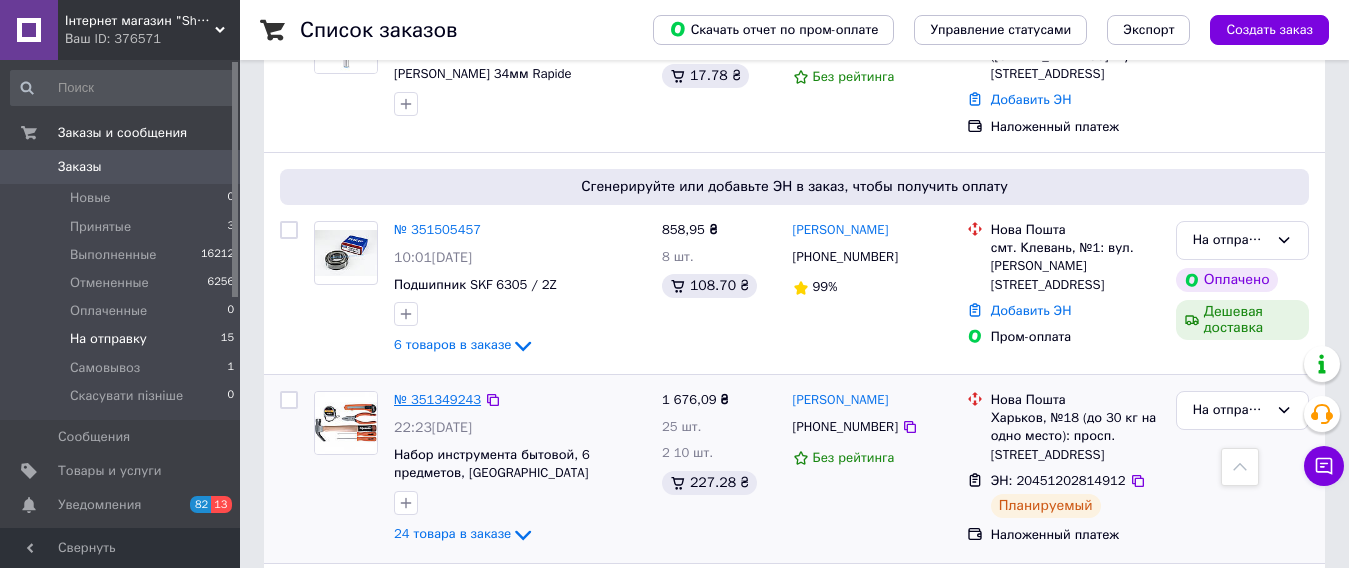 click on "№ 351349243" at bounding box center [437, 399] 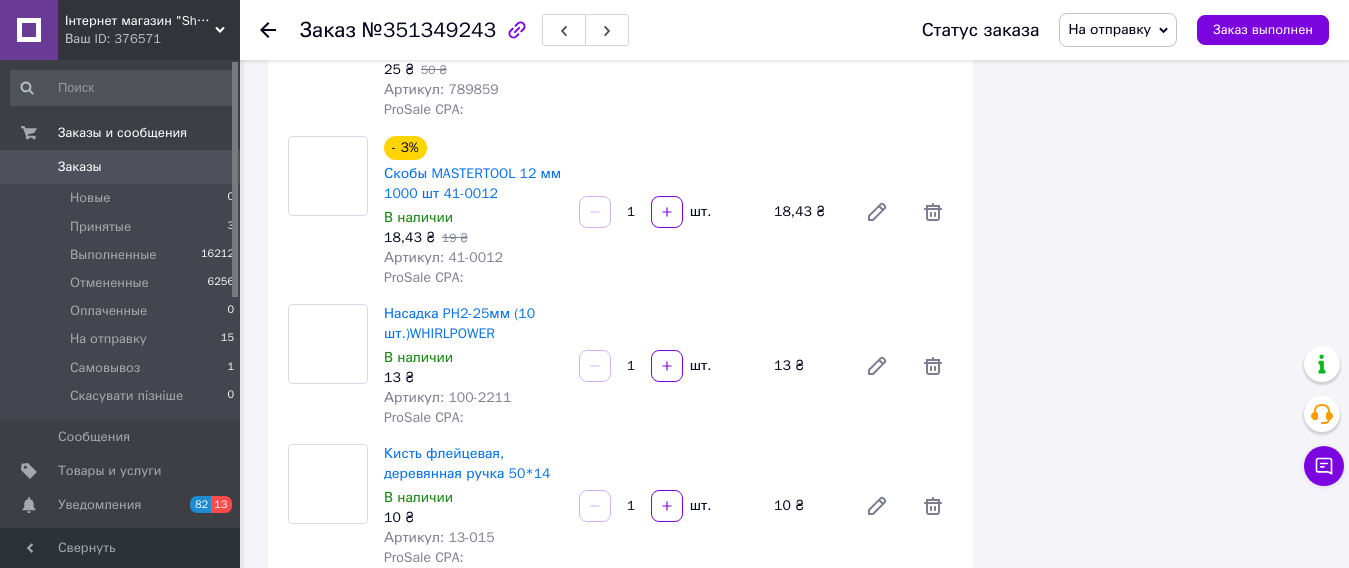 scroll, scrollTop: 3245, scrollLeft: 0, axis: vertical 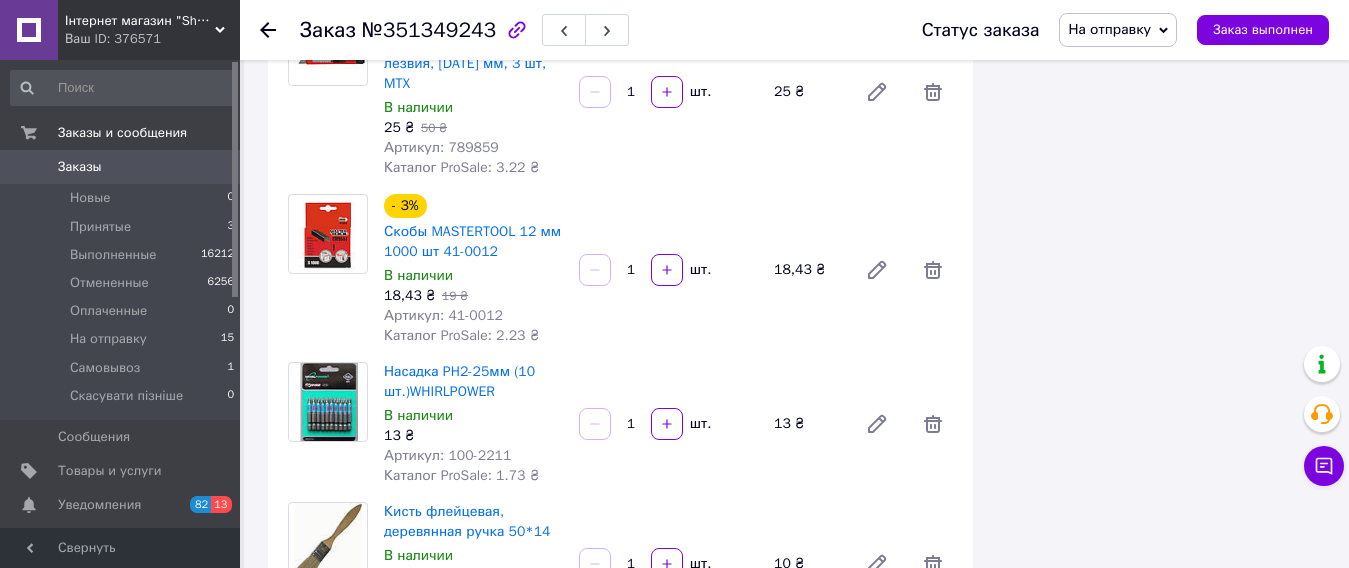 click on "Итого 24 товара 1 676,09 ₴ Доставка 118.38 ₴ Скидка [PERSON_NAME] Всего к оплате 1676.09 ₴ Комиссия за заказ 227.28 ₴ Действия Написать покупателю Cчёт   Чат Viber Telegram WhatsApp SMS Запрос на отзыв про компанию   Скопировать запрос на отзыв У вас есть 25 дней, чтобы отправить запрос на отзыв покупателю, скопировав ссылку.   Выдать чек   Скачать PDF   Печать PDF   Дублировать заказ Метки Личные заметки, которые видите только вы. По ним можно фильтровать заказы Примечания Осталось 300 символов Очистить Сохранить" at bounding box center (1161, -357) 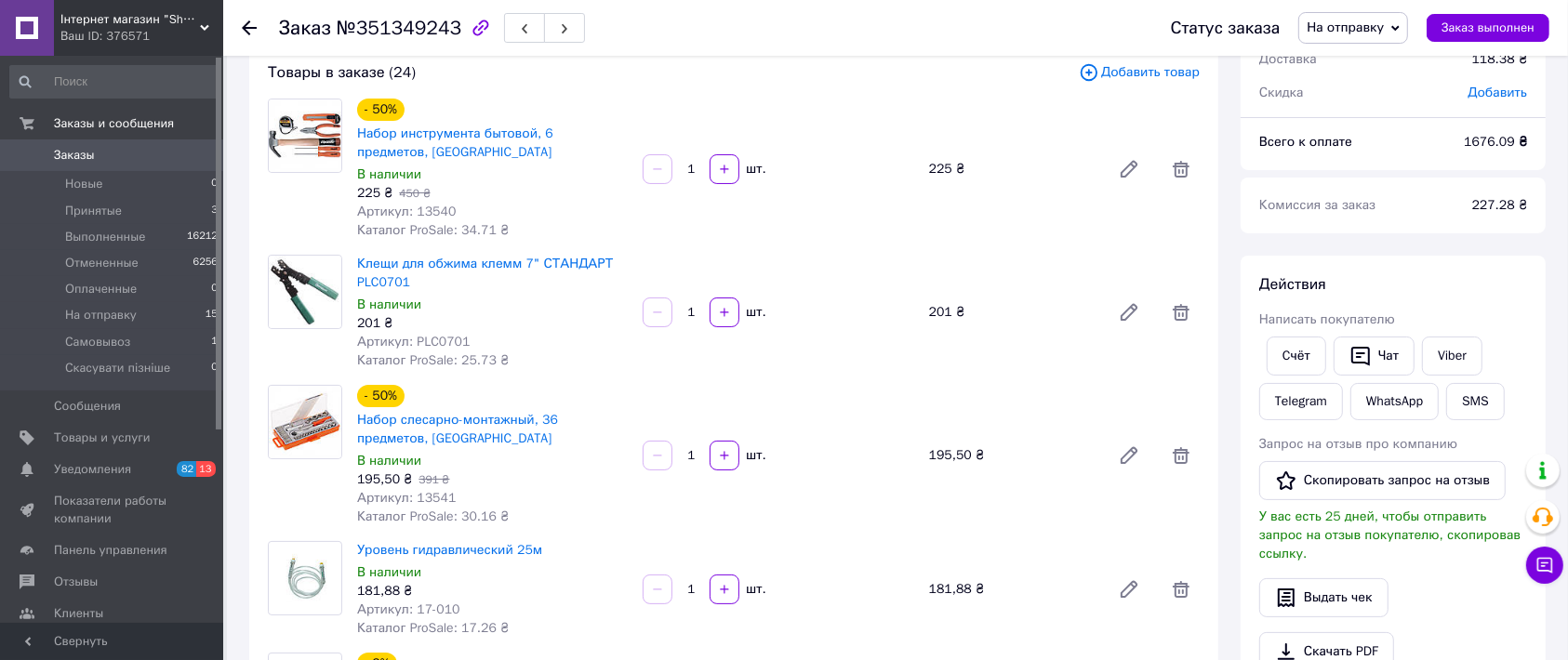 scroll, scrollTop: 349, scrollLeft: 0, axis: vertical 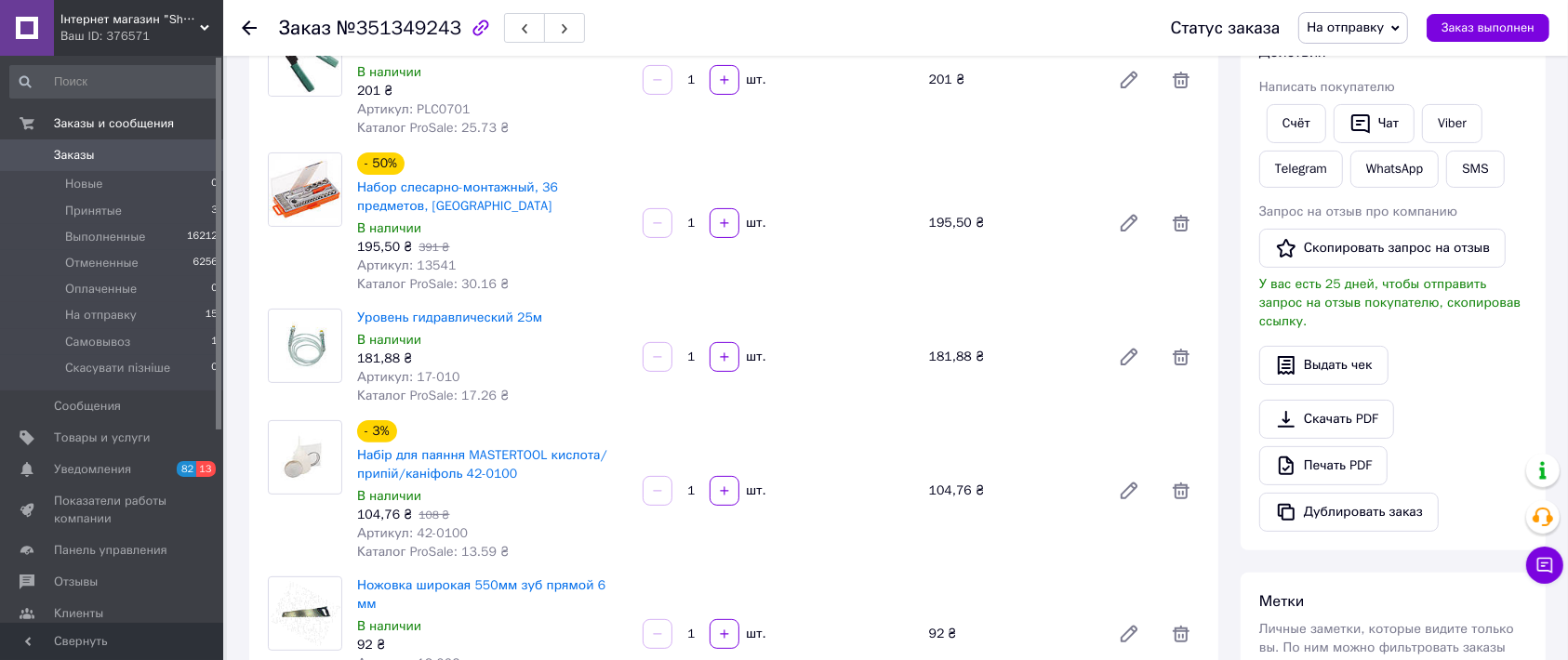 click on "Печать PDF" at bounding box center [1323, 466] 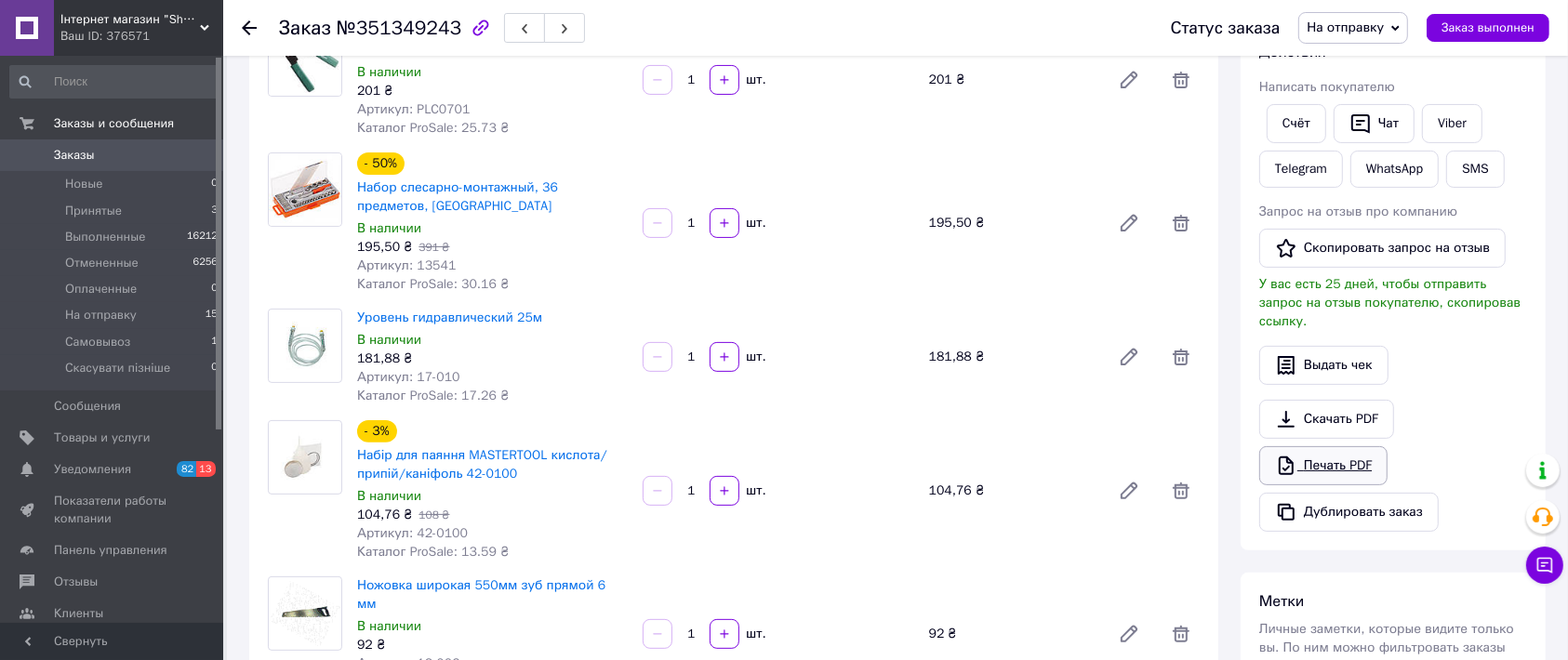 click on "Печать PDF" at bounding box center [1323, 466] 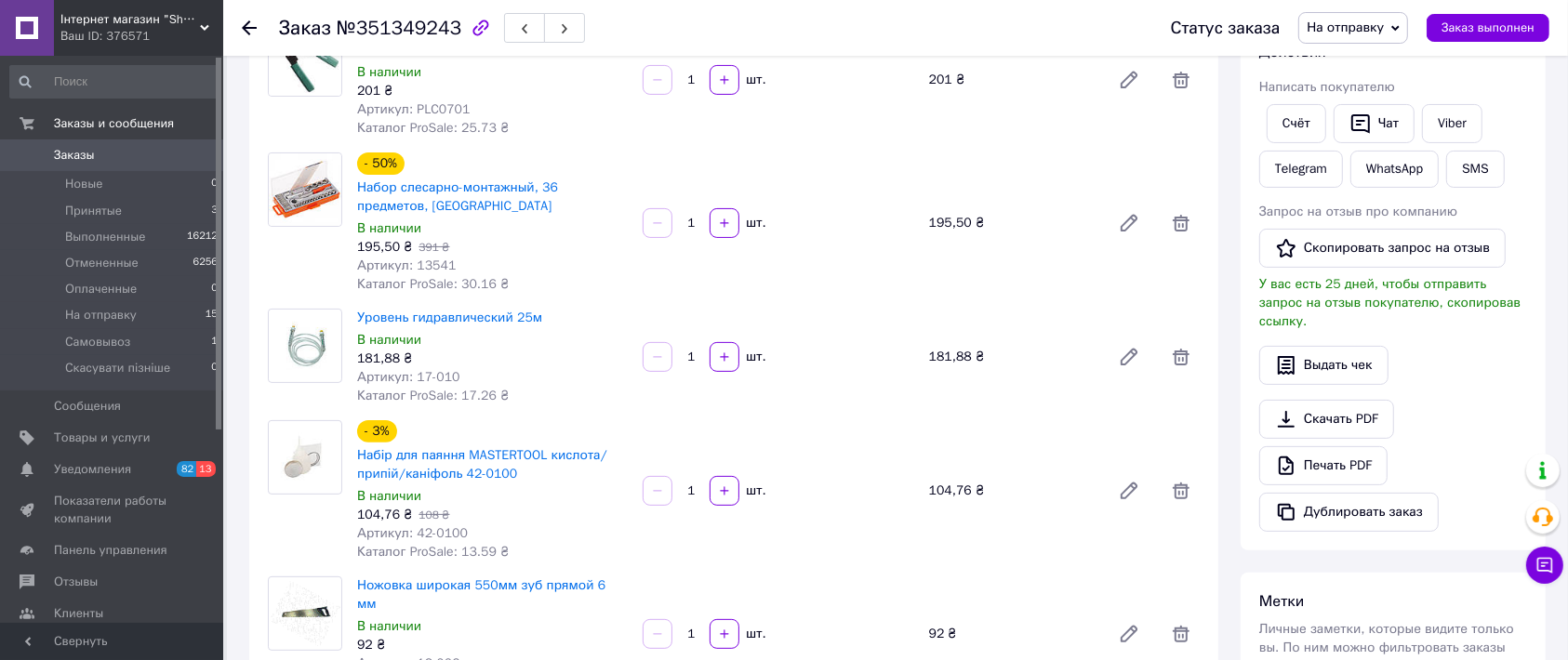 scroll, scrollTop: 0, scrollLeft: 0, axis: both 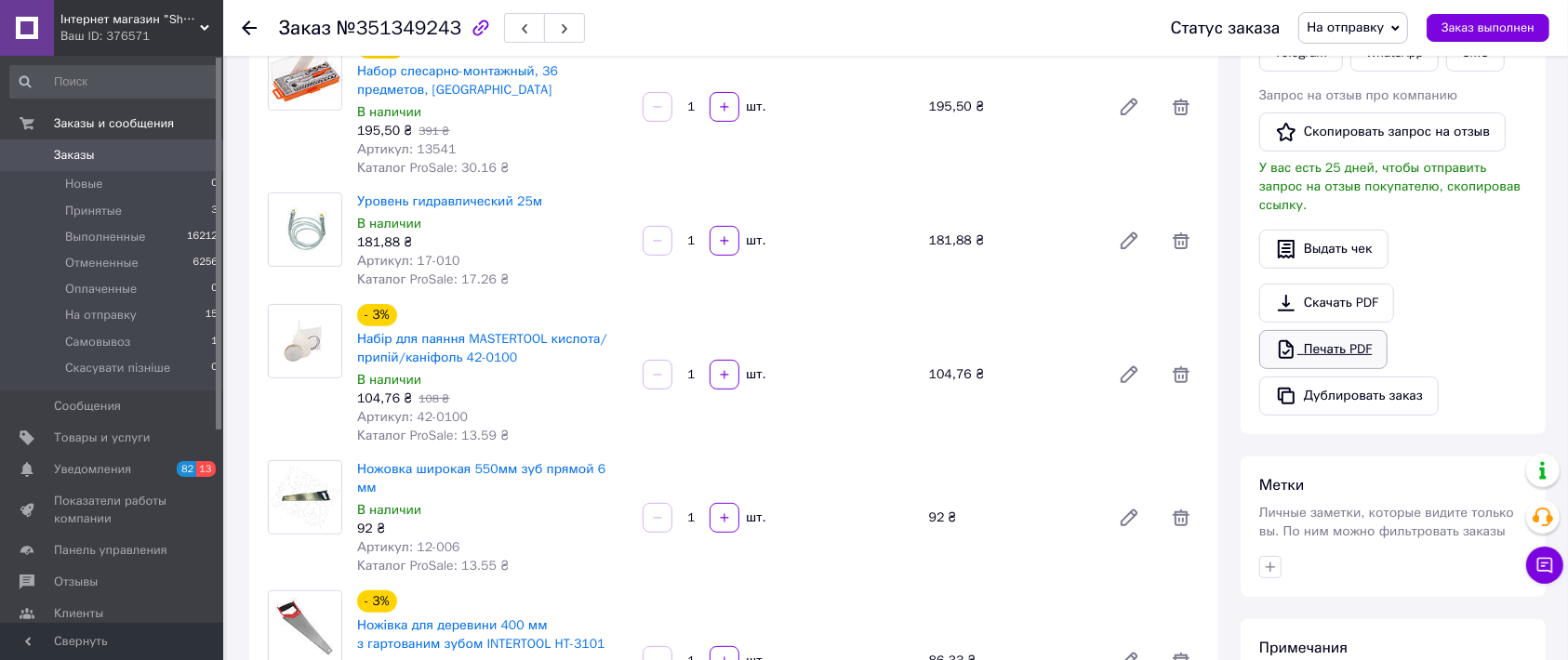 click on "Печать PDF" at bounding box center [1323, 350] 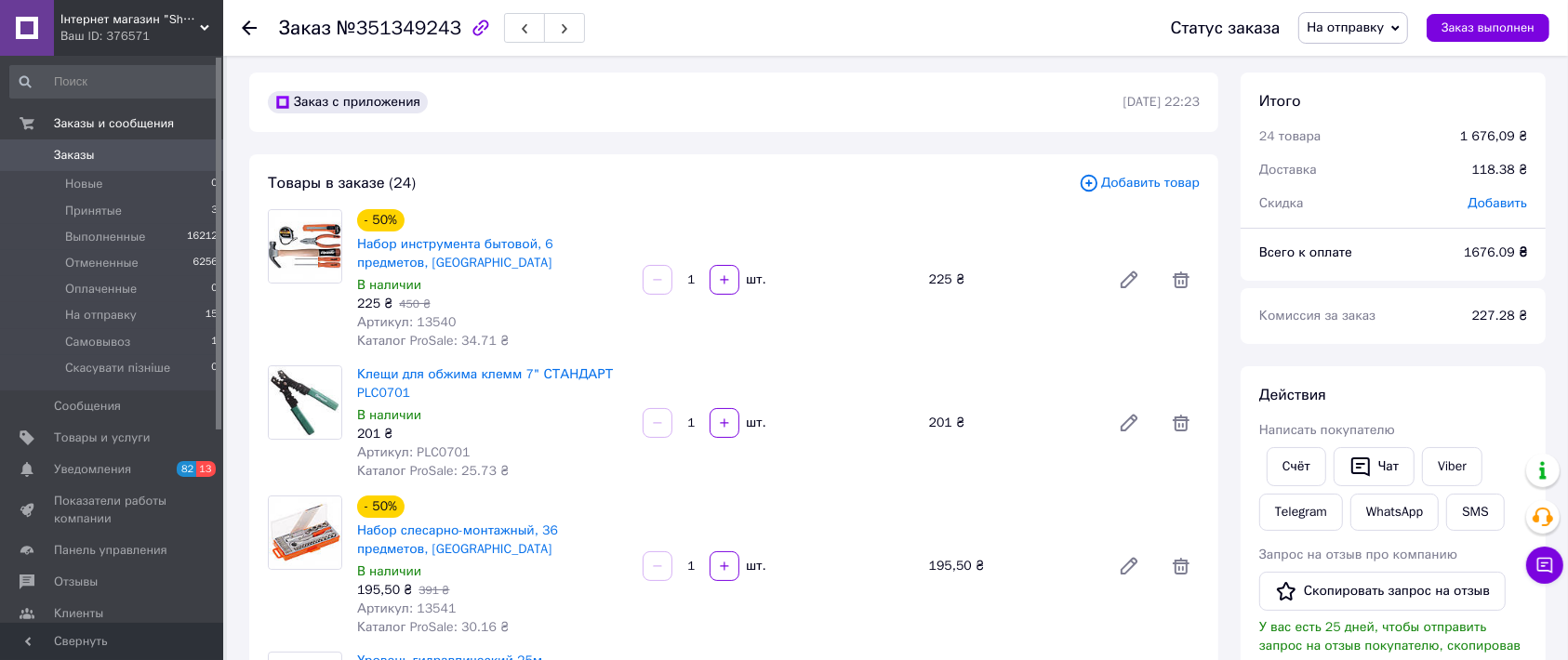 scroll, scrollTop: 0, scrollLeft: 0, axis: both 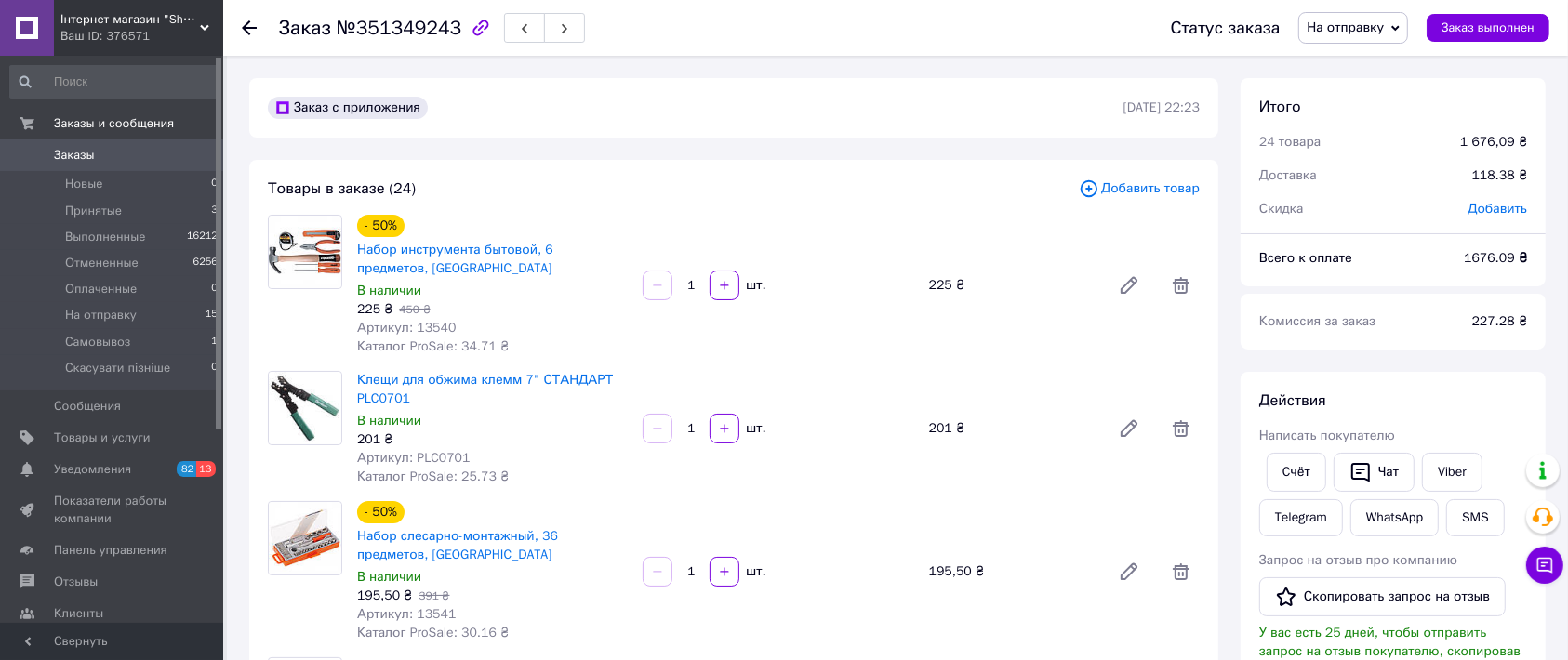 click 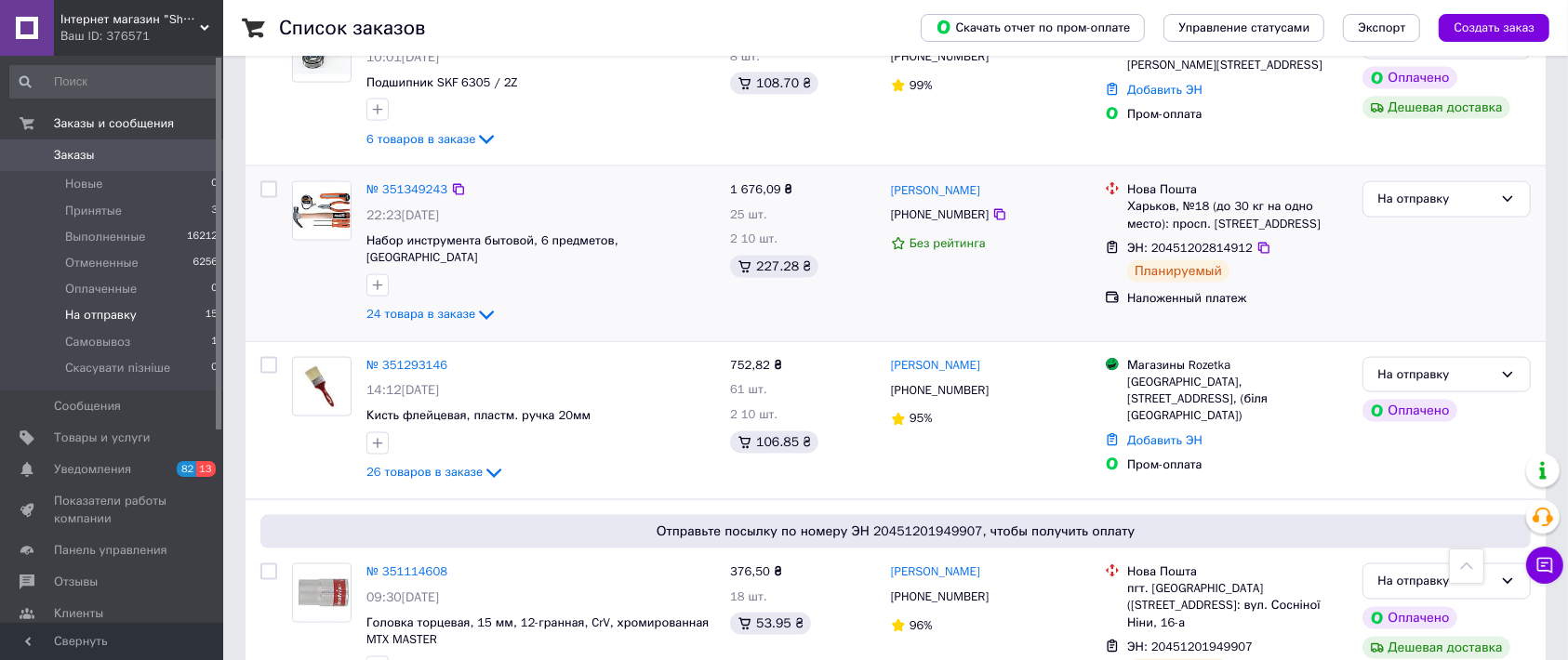 scroll, scrollTop: 2355, scrollLeft: 0, axis: vertical 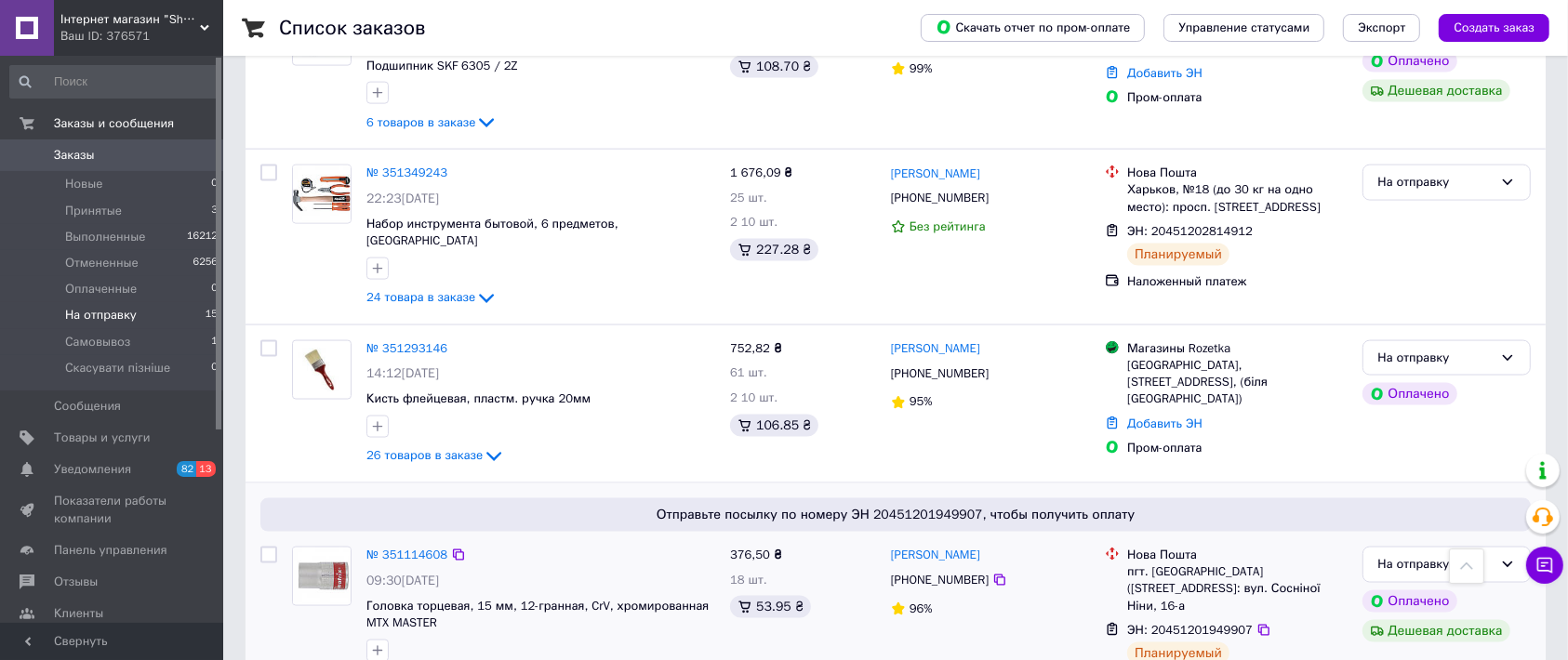 click on "14 товаров в заказе" at bounding box center [424, 679] 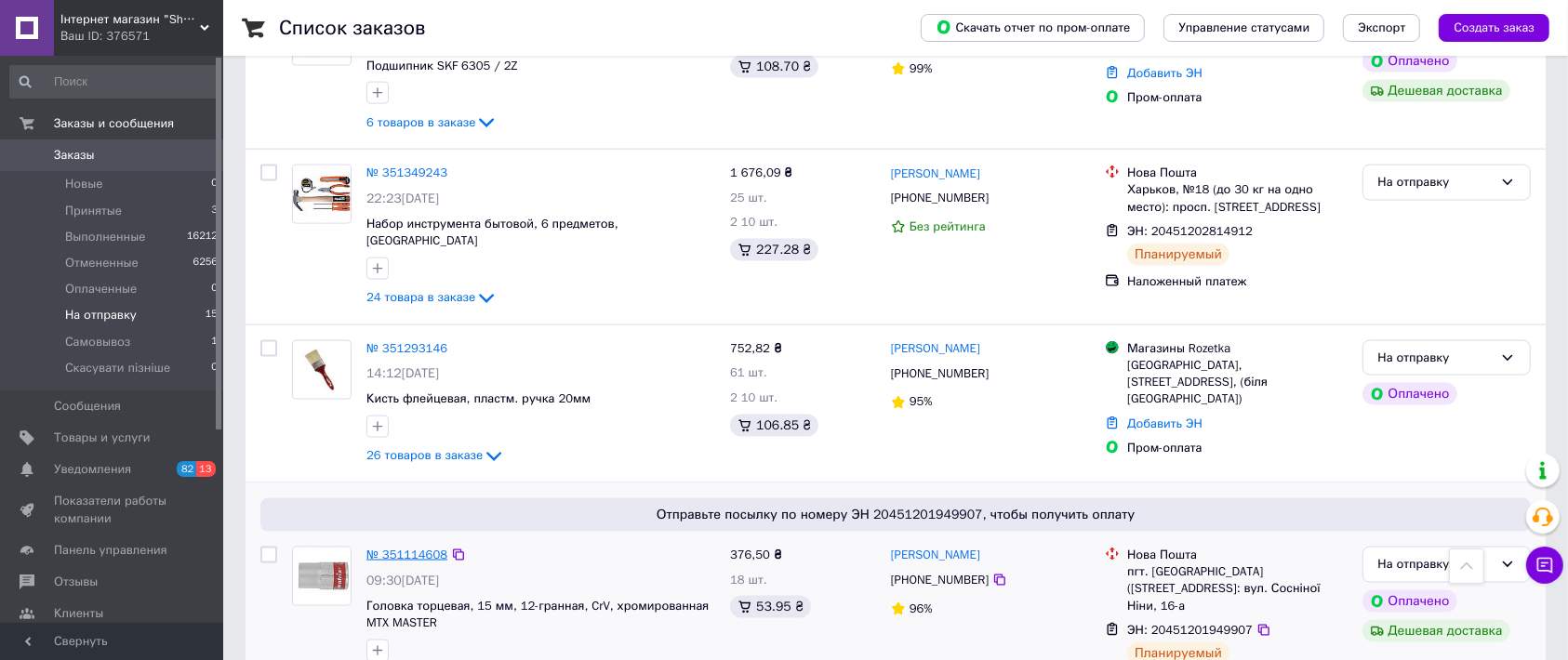 click on "№ 351114608" at bounding box center [406, 554] 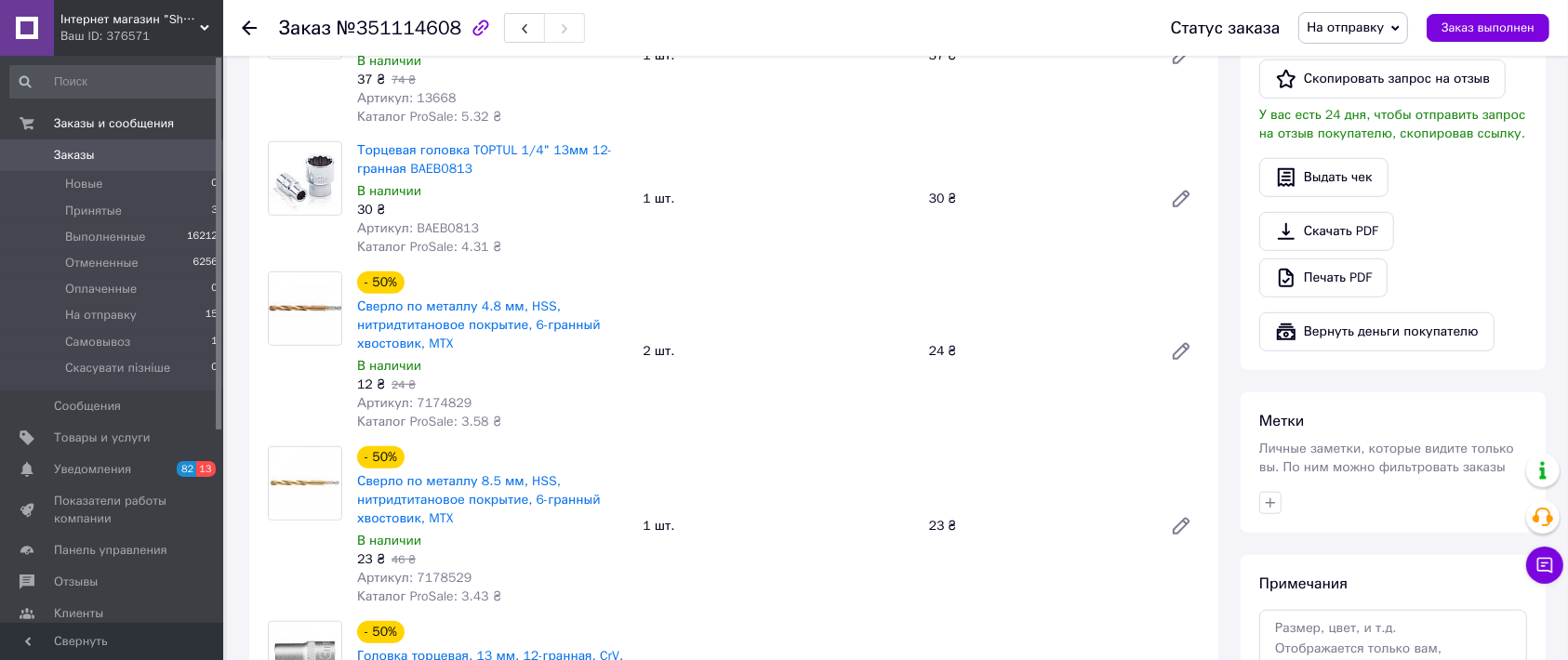 scroll, scrollTop: 1034, scrollLeft: 0, axis: vertical 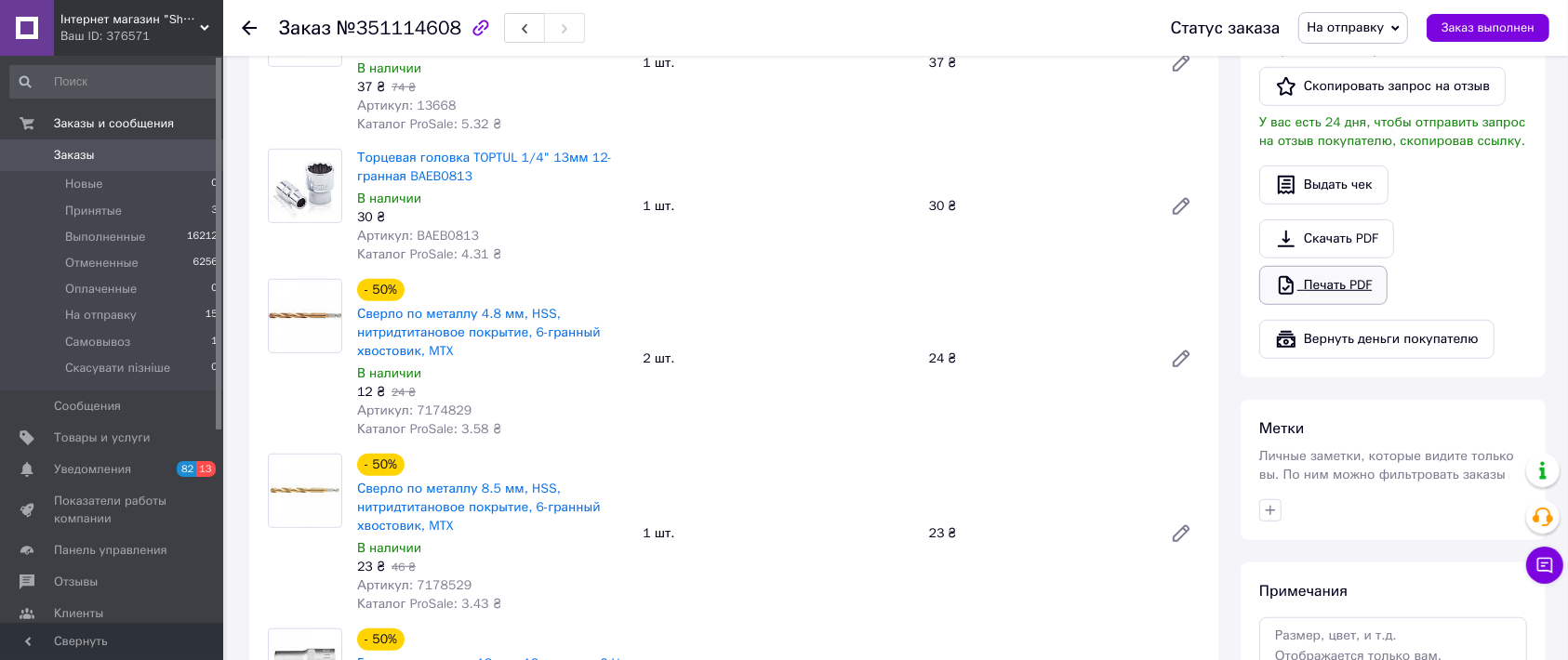 click on "Печать PDF" at bounding box center [1323, 285] 